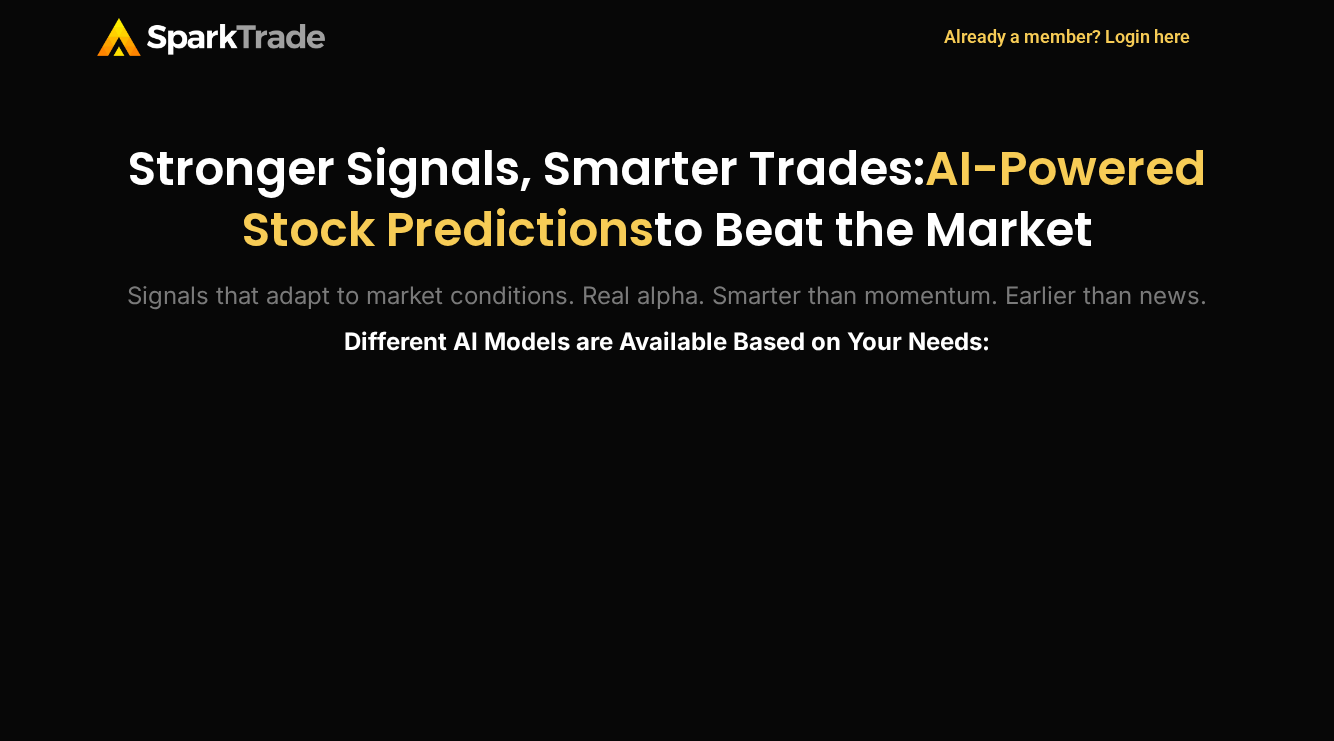scroll, scrollTop: 0, scrollLeft: 0, axis: both 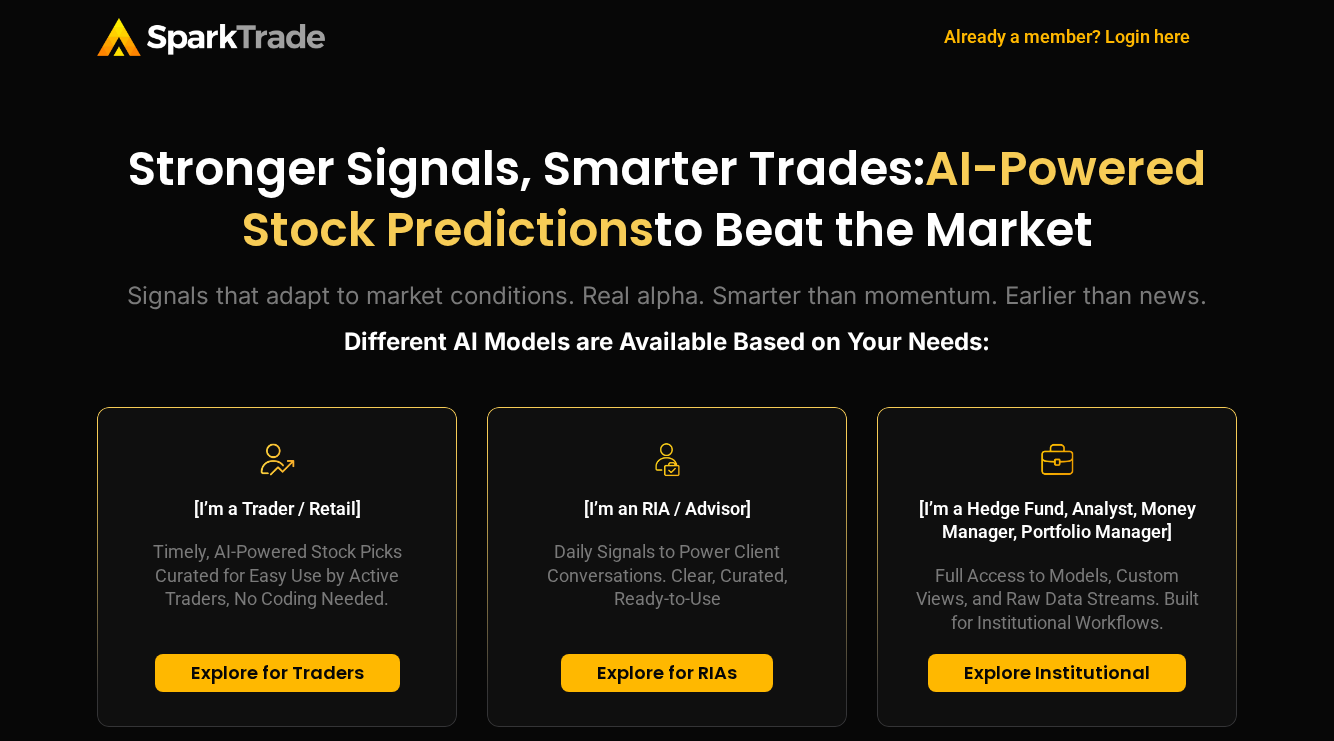 click on "Already a member? Login here" at bounding box center [1067, 36] 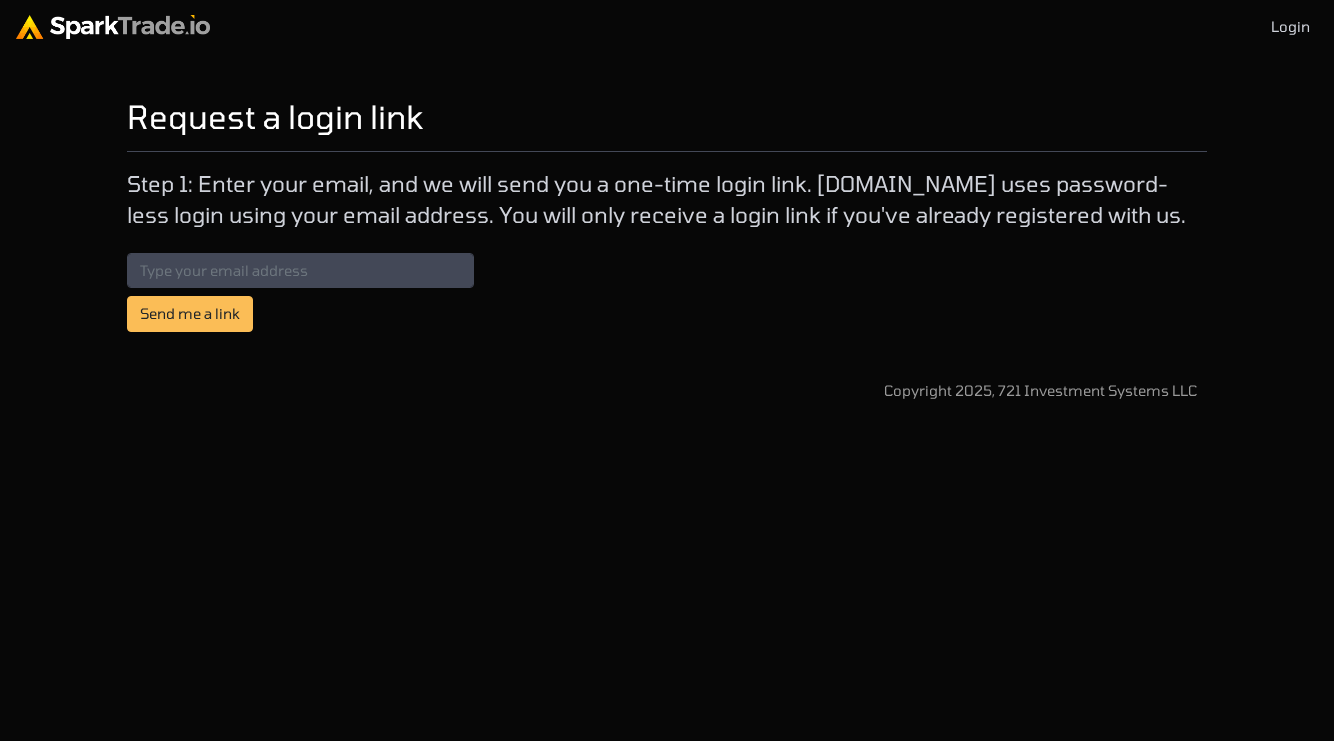 scroll, scrollTop: 0, scrollLeft: 0, axis: both 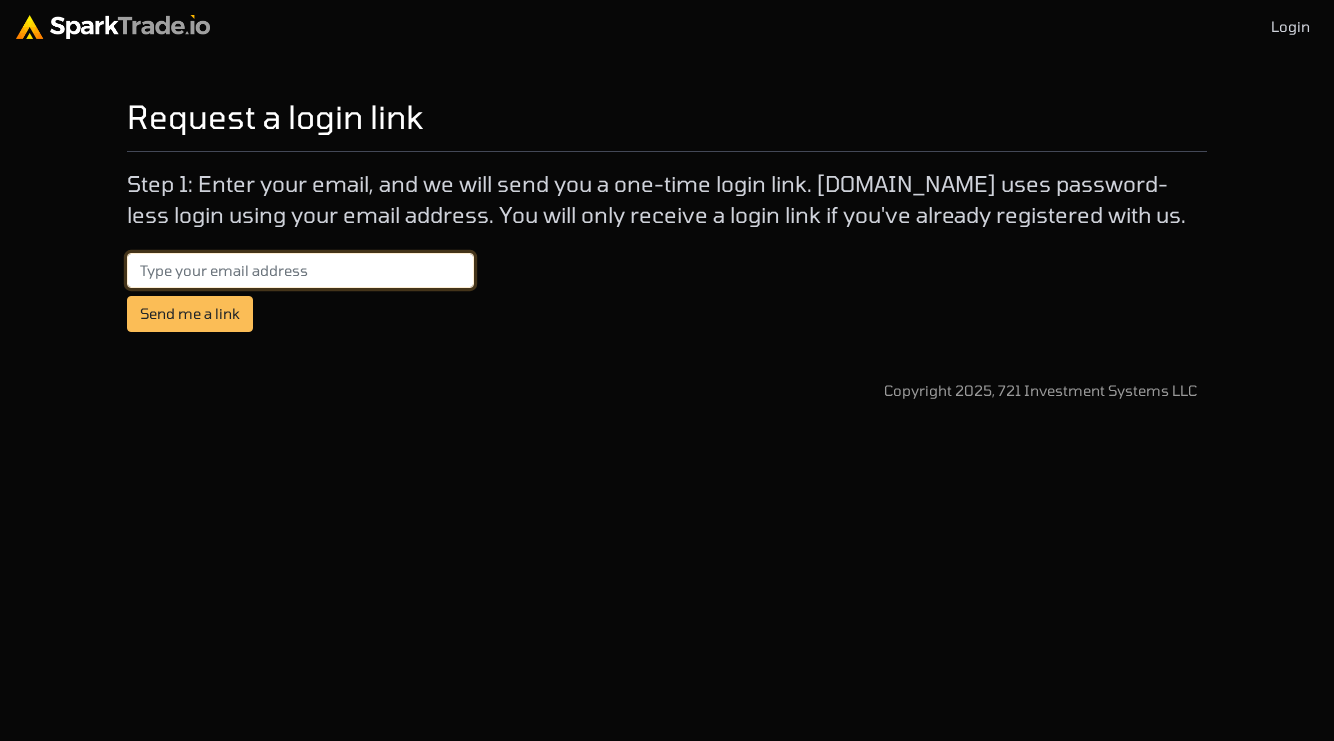 click at bounding box center (300, 271) 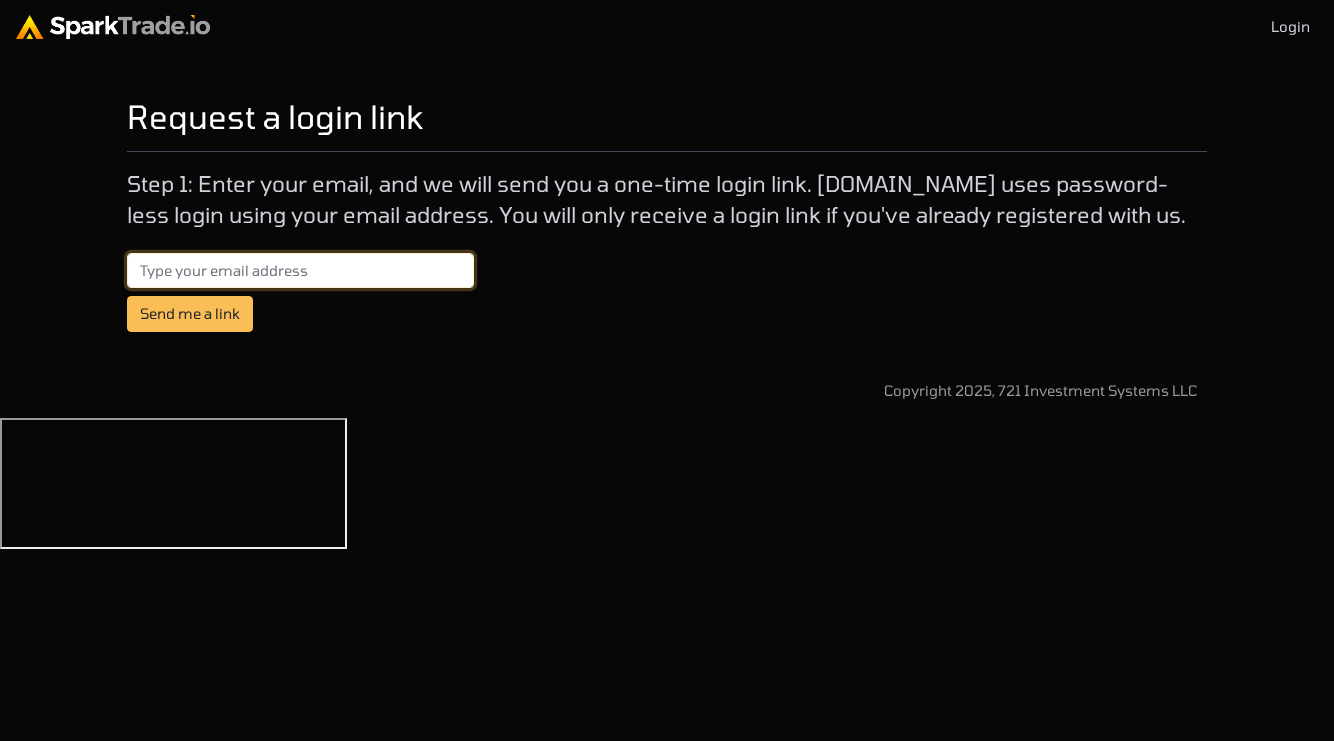 paste on "[EMAIL_ADDRESS][DOMAIN_NAME]" 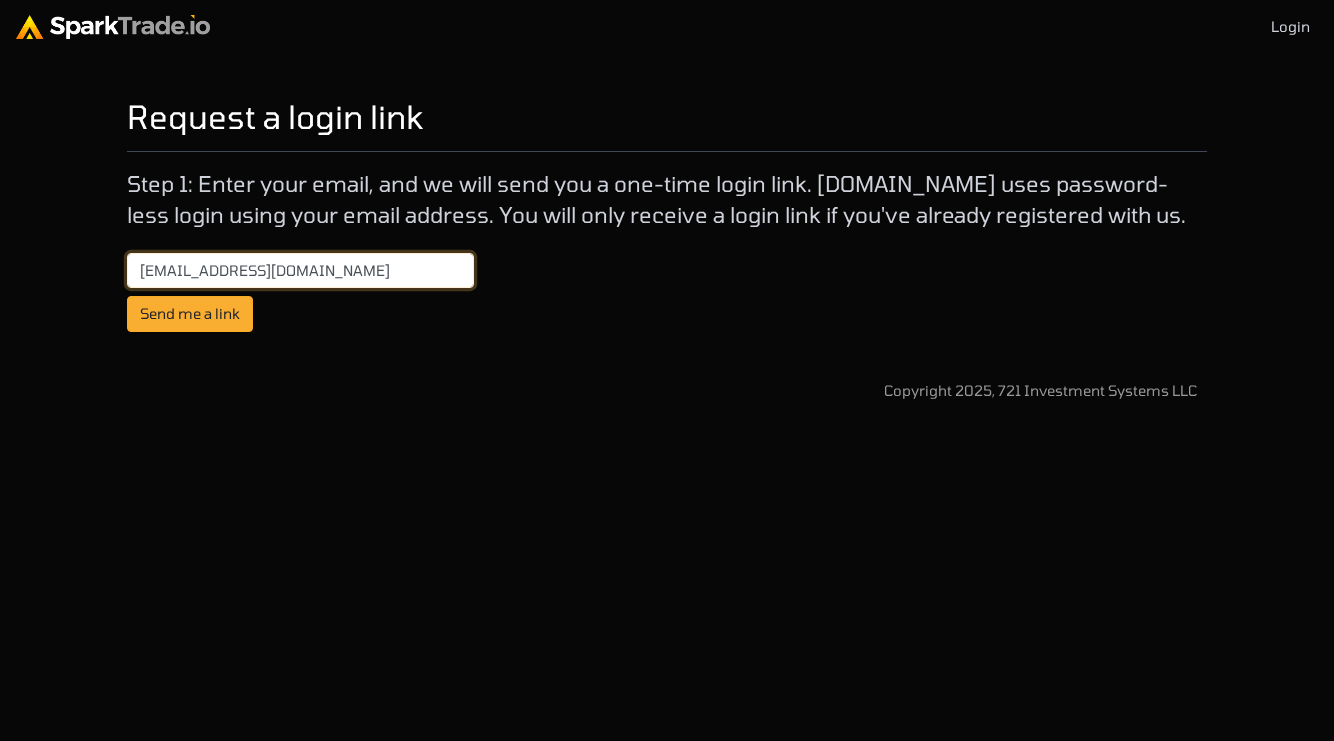 type on "[EMAIL_ADDRESS][DOMAIN_NAME]" 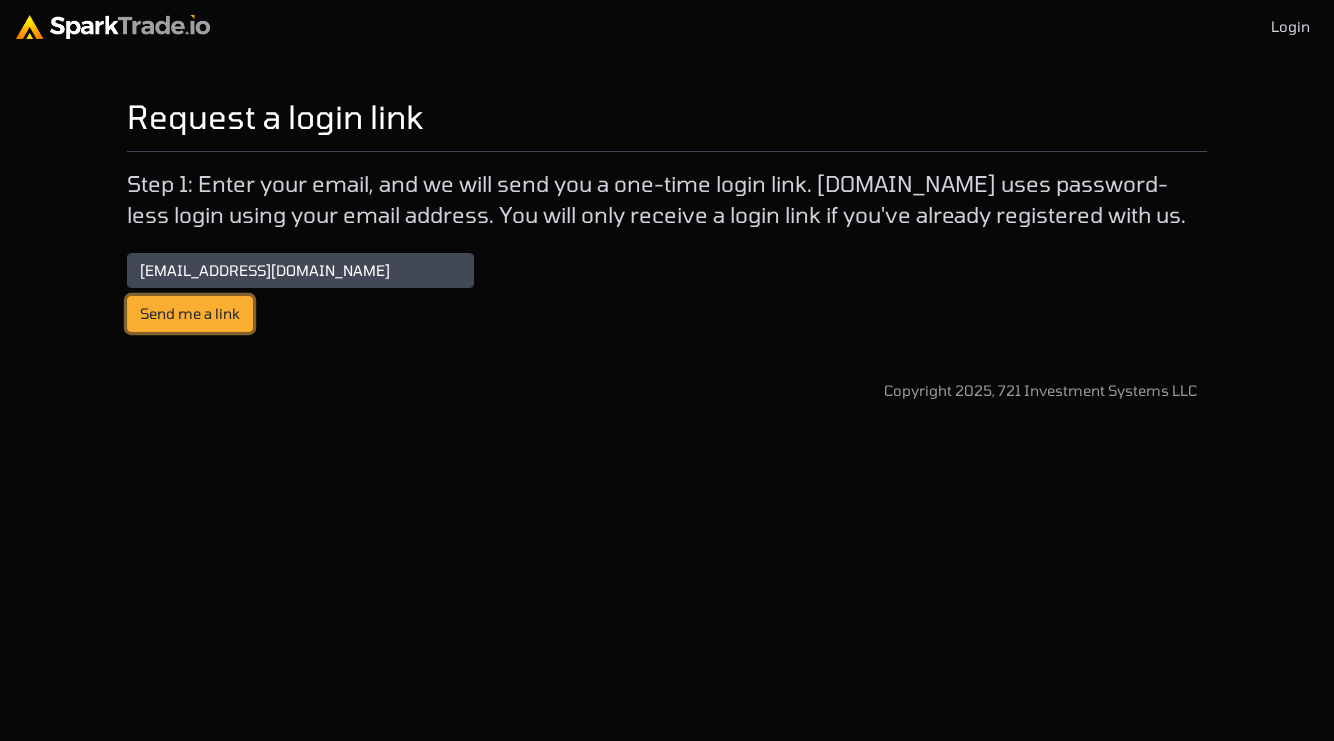 click on "Send me a link" at bounding box center [190, 314] 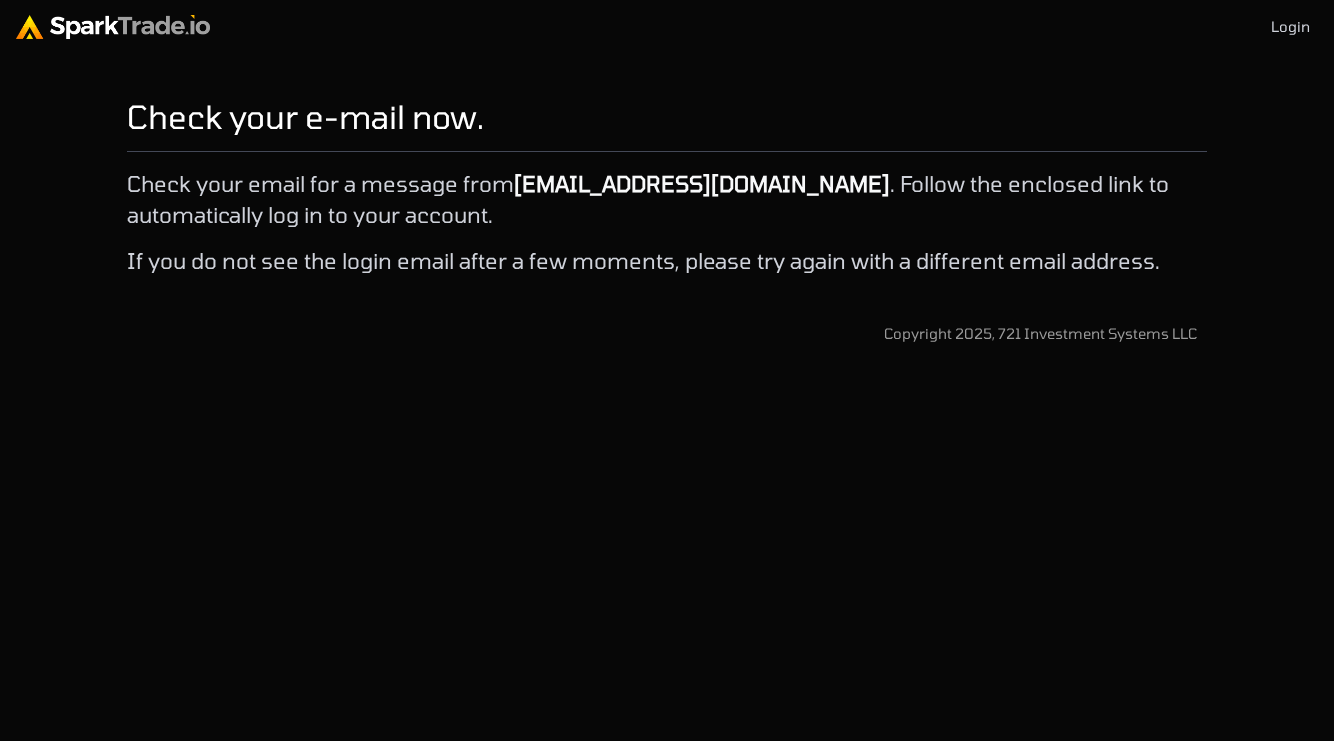 scroll, scrollTop: 0, scrollLeft: 0, axis: both 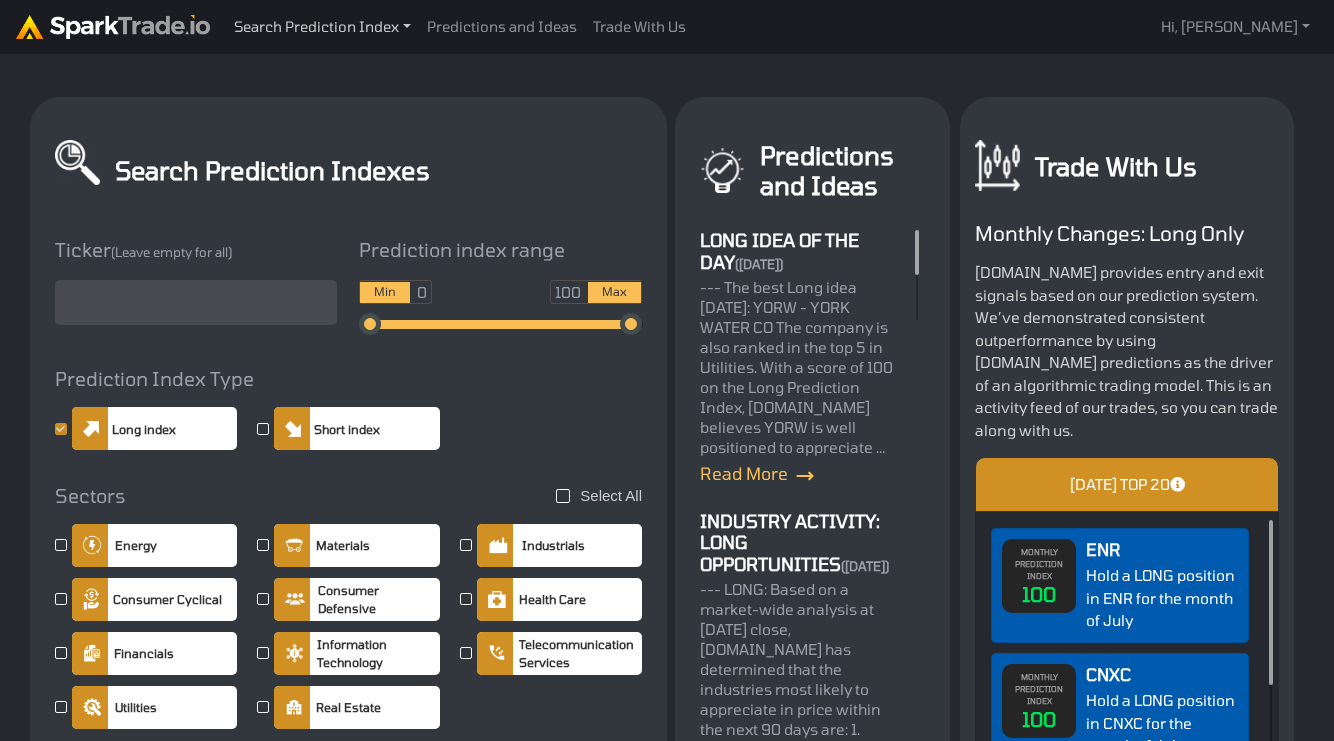 click on "Search Prediction Index" at bounding box center [322, 27] 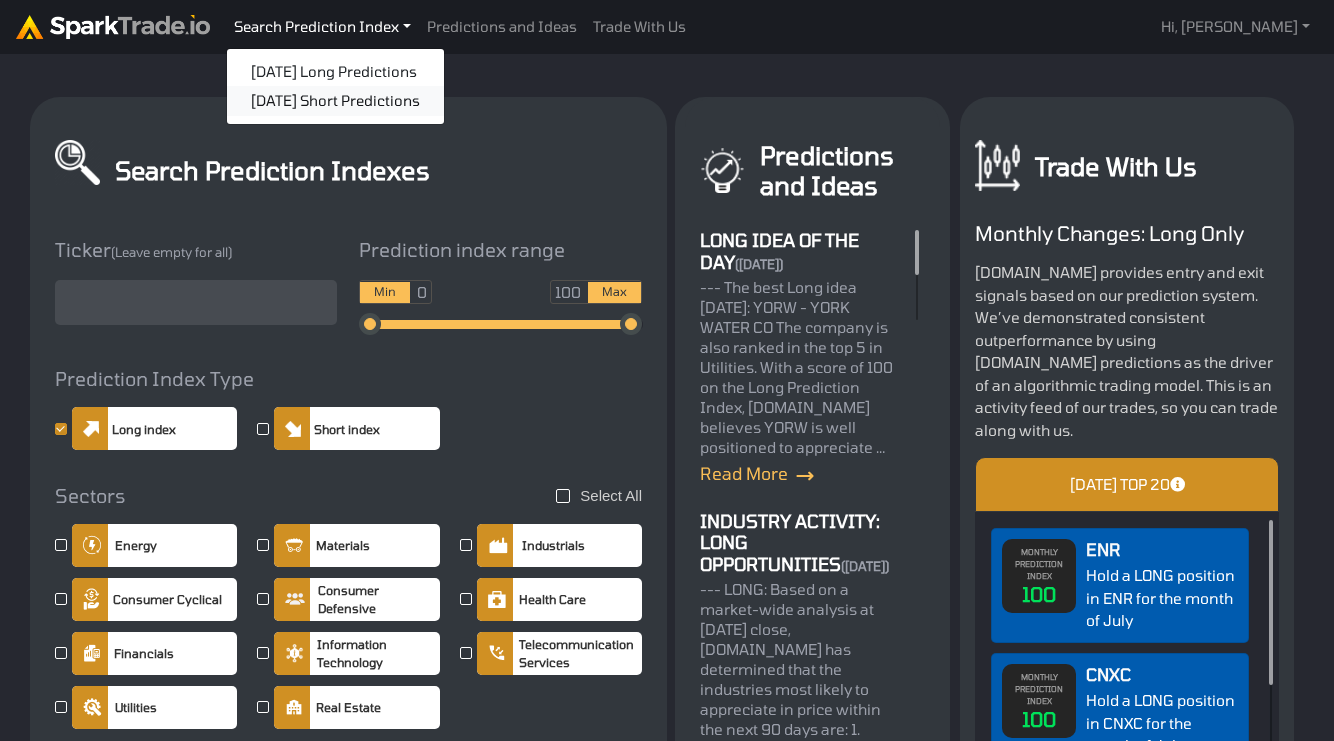 click on "Today's Short Predictions" at bounding box center [335, 101] 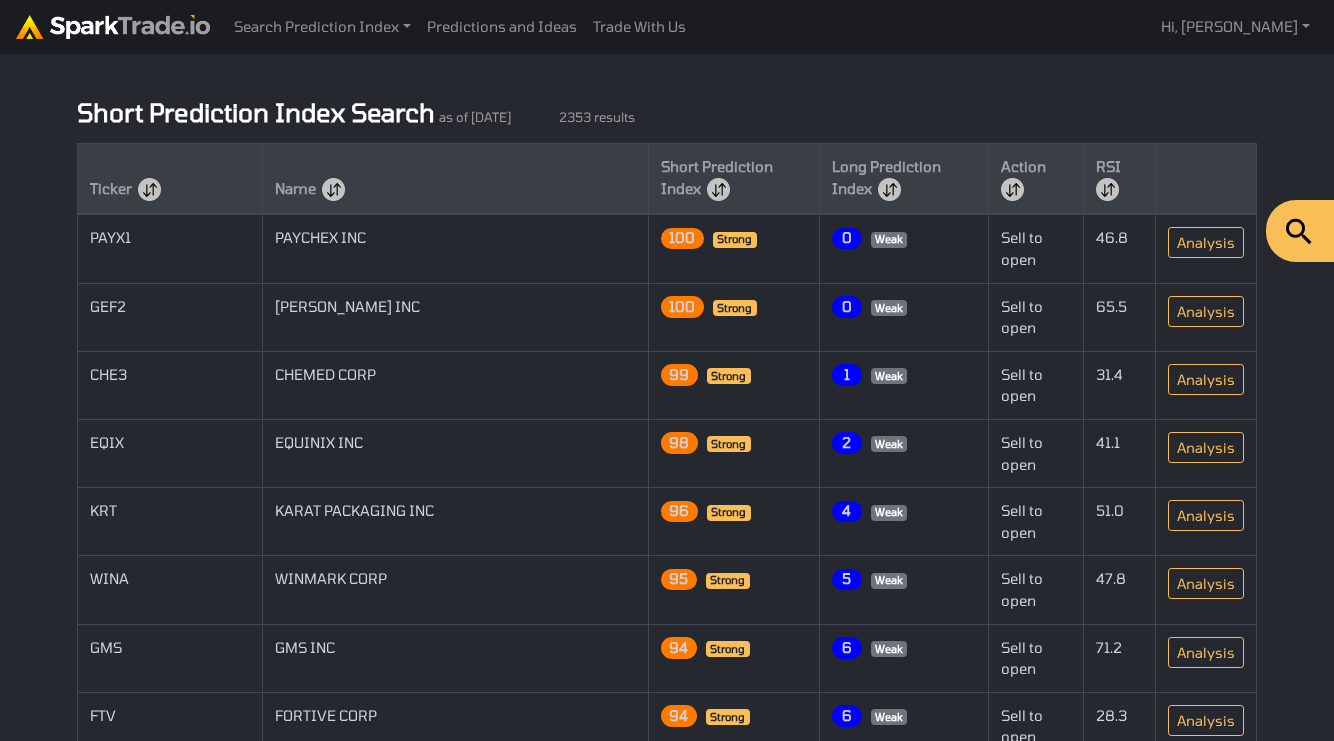 scroll, scrollTop: 0, scrollLeft: 0, axis: both 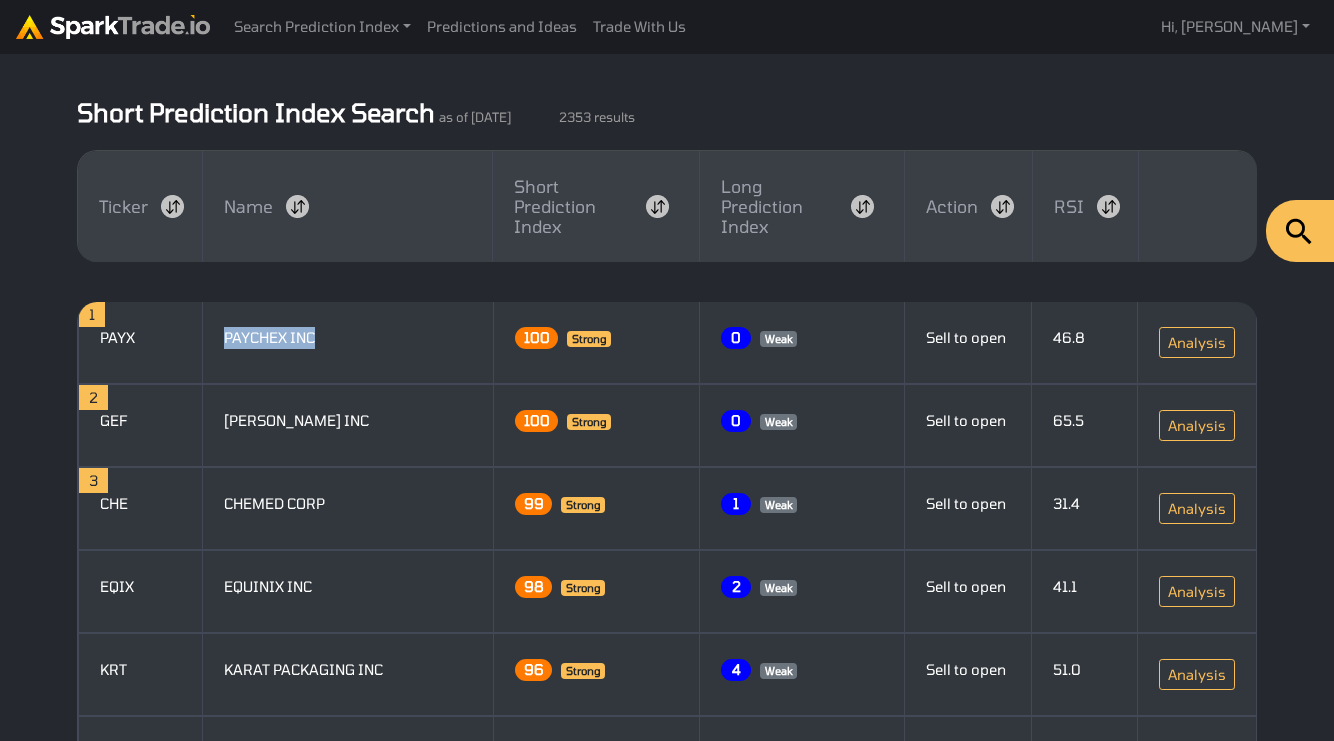 drag, startPoint x: 323, startPoint y: 339, endPoint x: 224, endPoint y: 336, distance: 99.04544 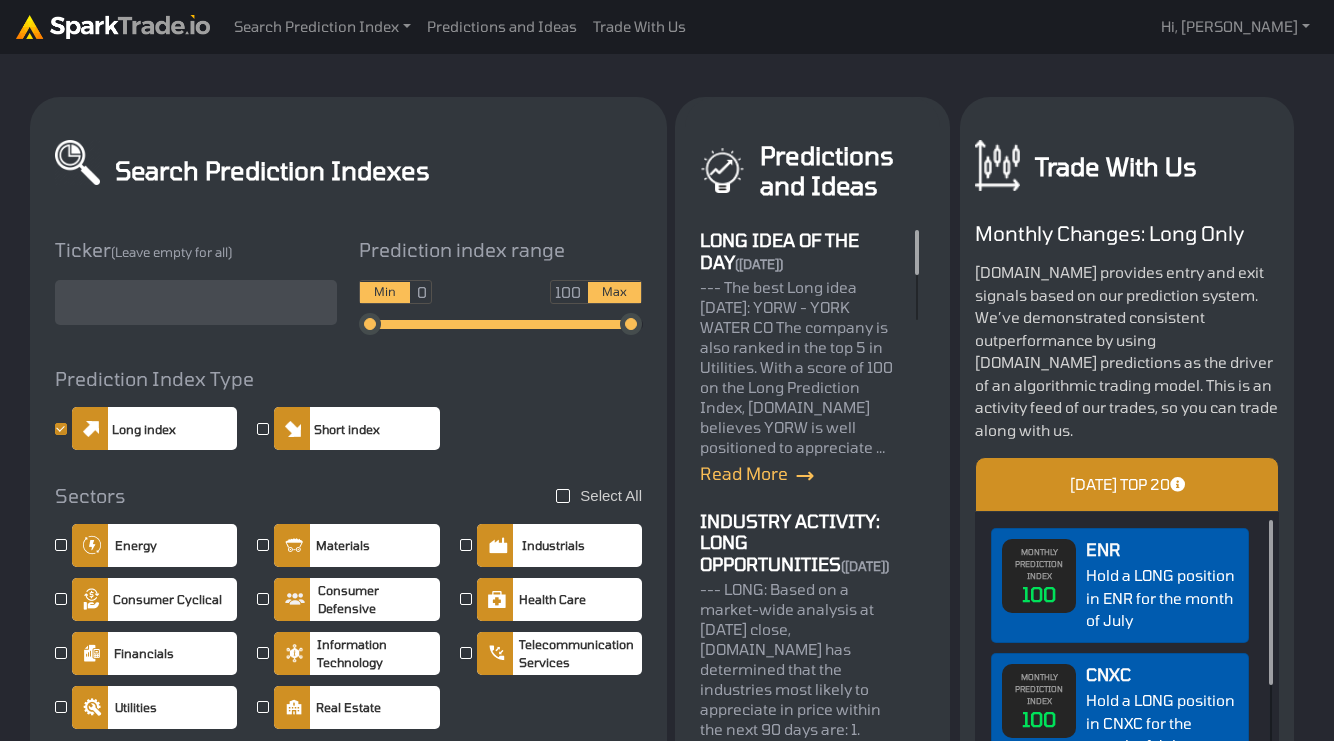 scroll, scrollTop: 0, scrollLeft: 0, axis: both 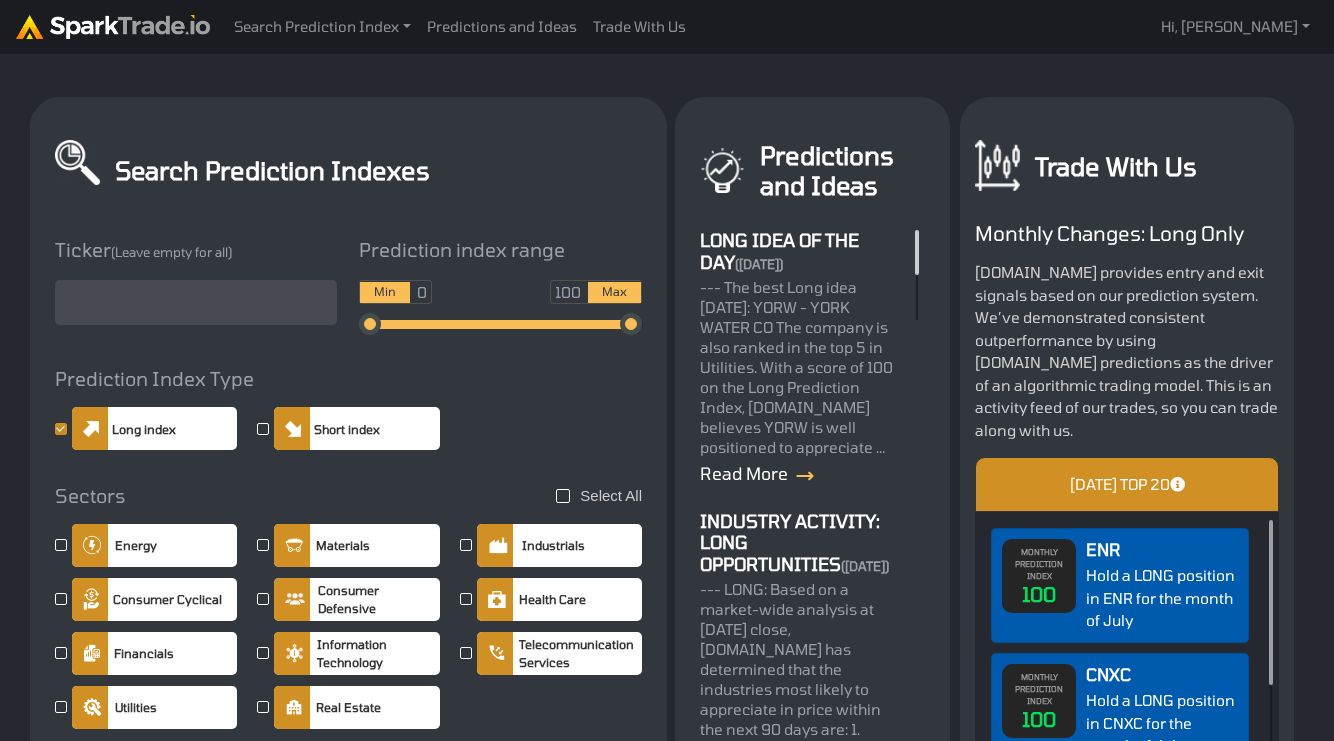 click on "Read  More" at bounding box center (757, 473) 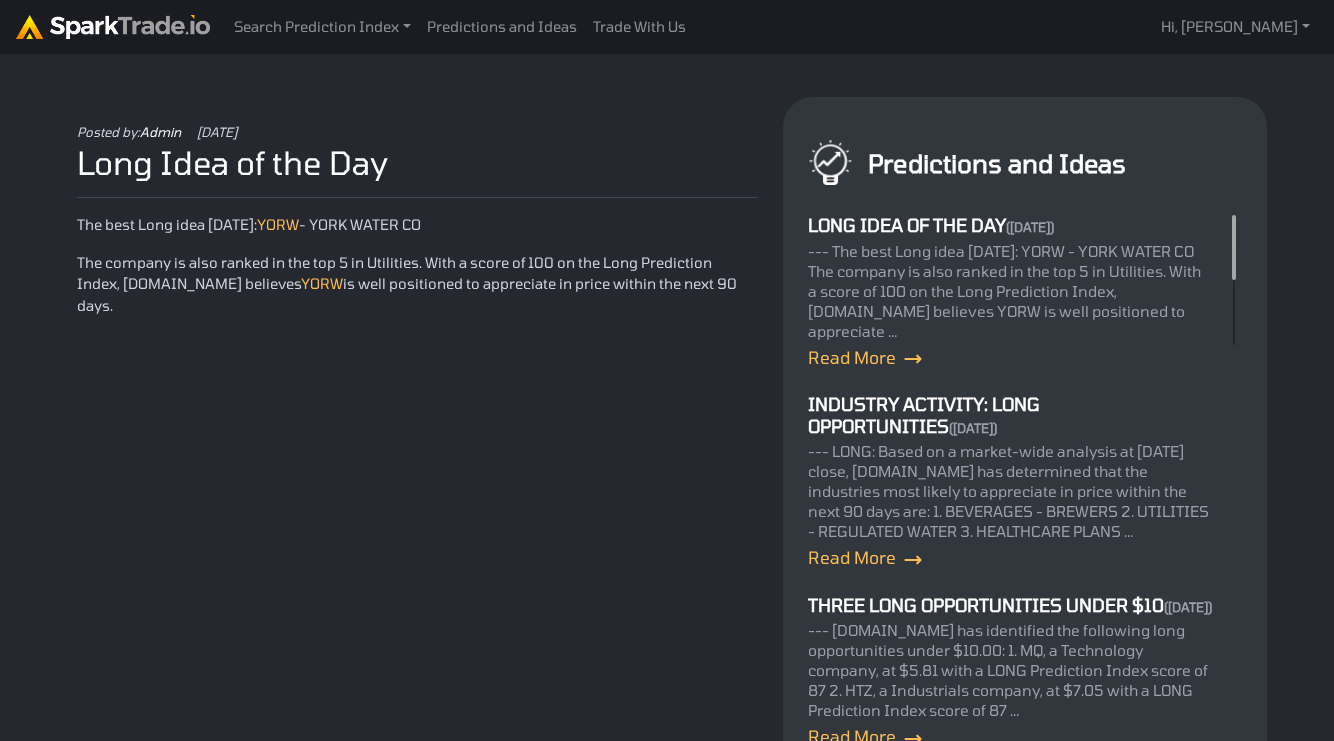 scroll, scrollTop: 0, scrollLeft: 0, axis: both 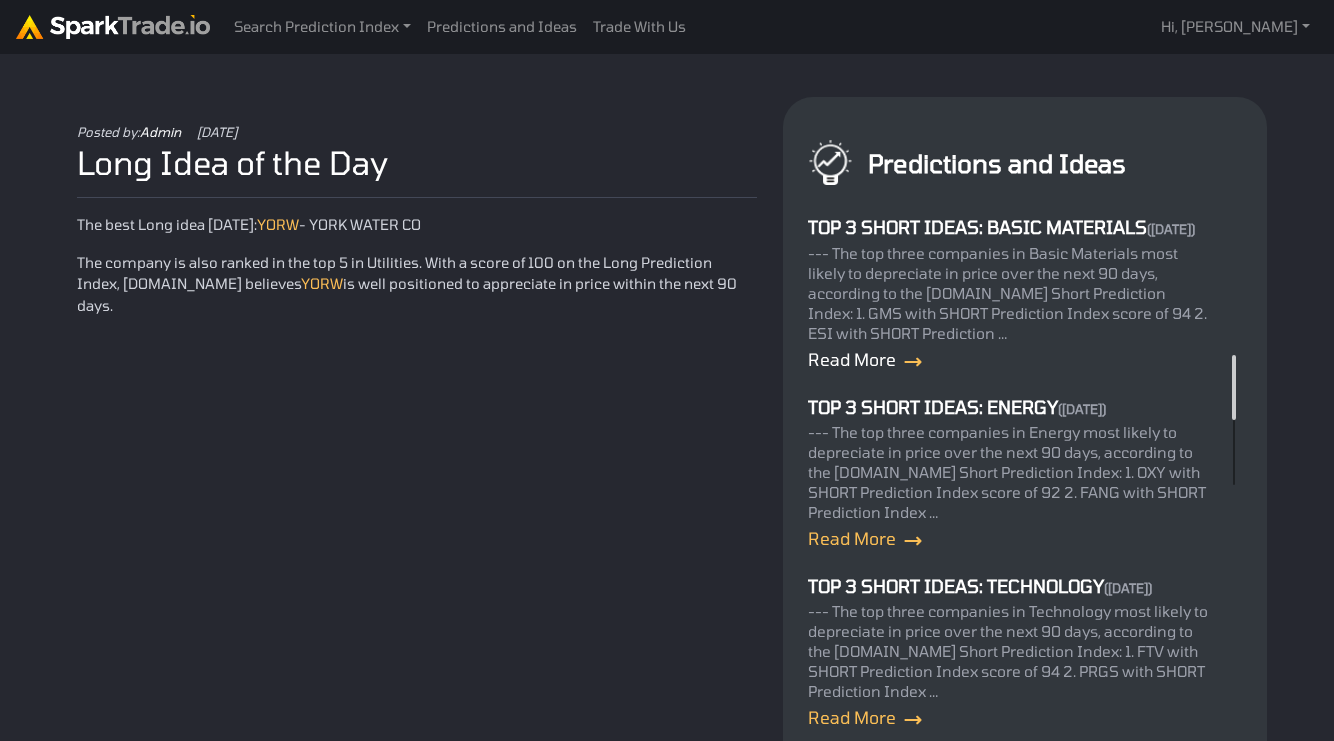 click on "Read  More" at bounding box center [865, 359] 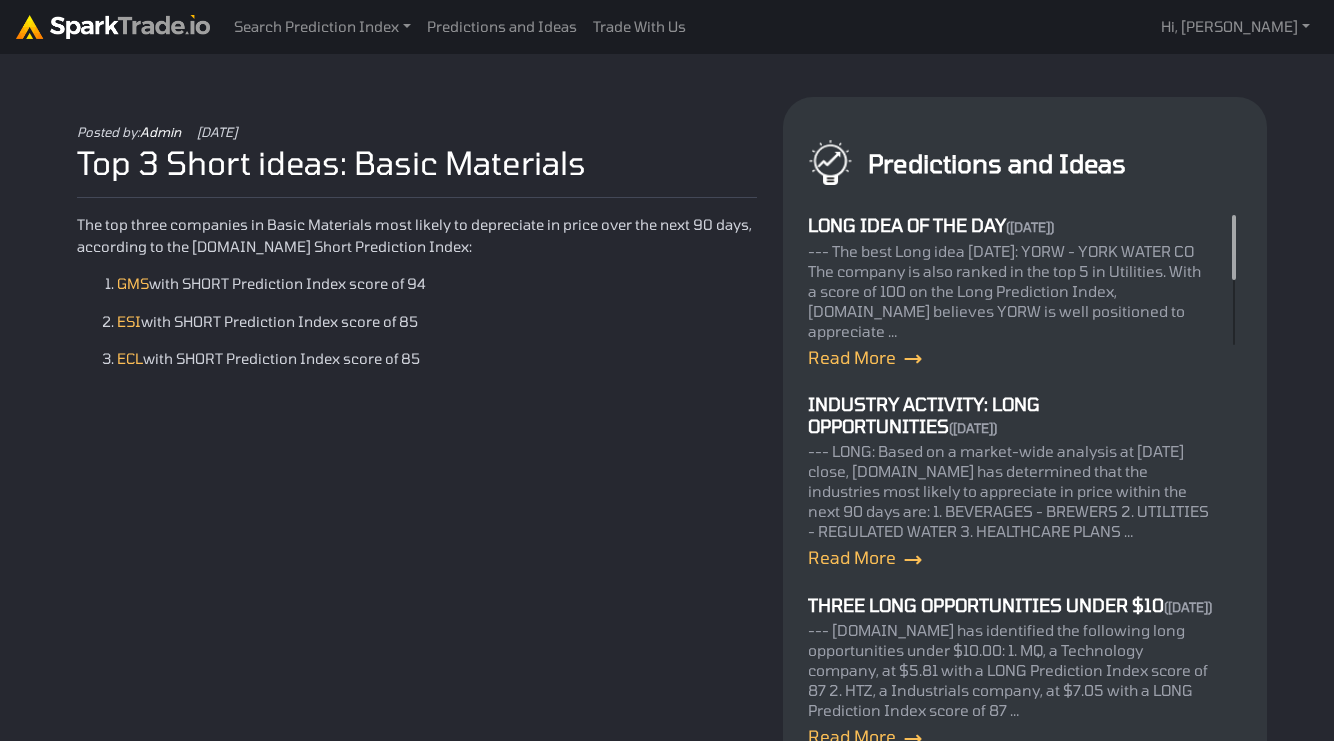 scroll, scrollTop: 0, scrollLeft: 0, axis: both 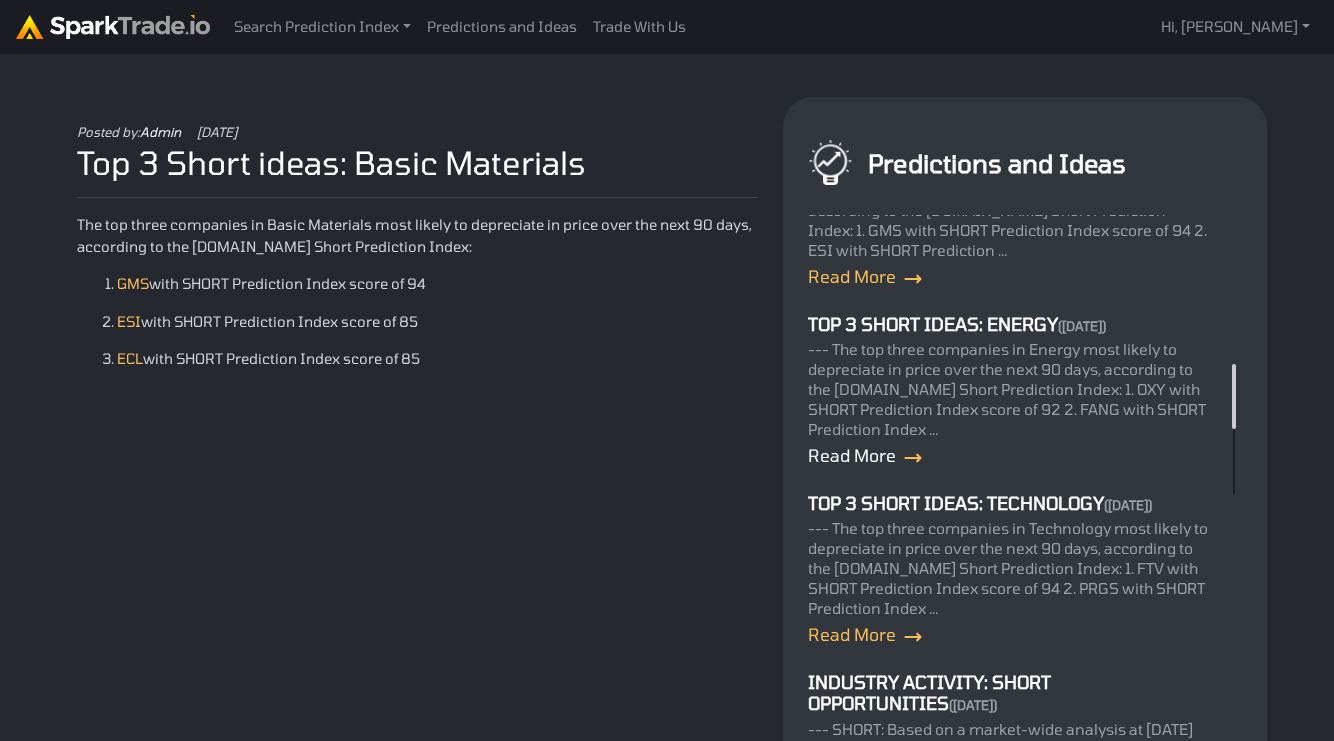 click on "Read  More" at bounding box center (865, 455) 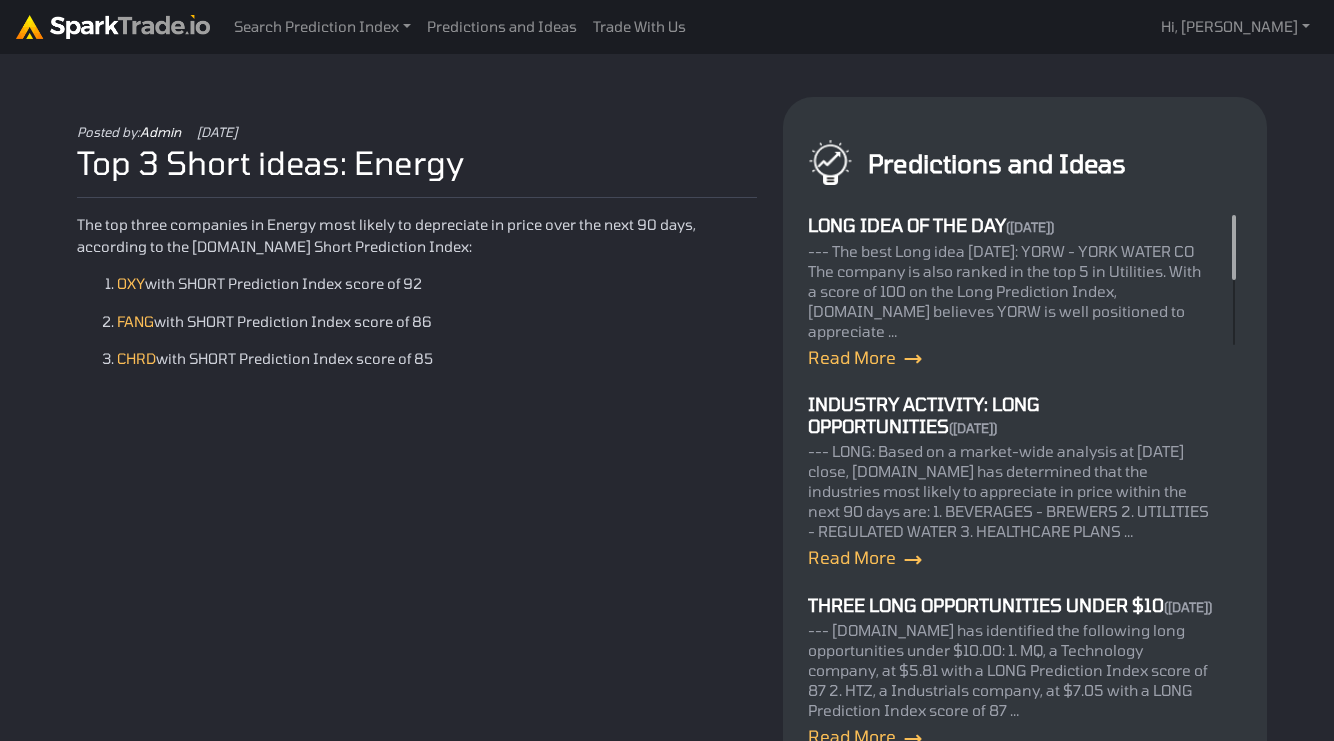 scroll, scrollTop: 0, scrollLeft: 0, axis: both 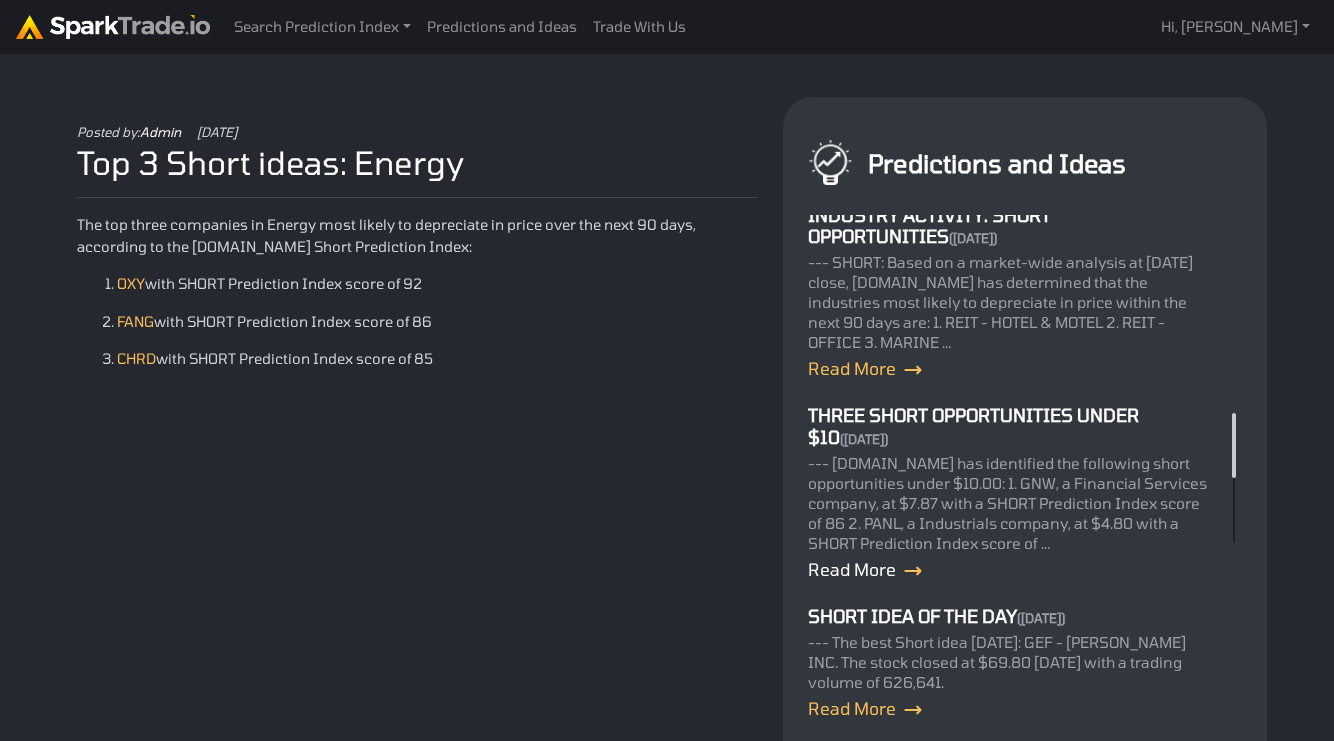 click on "Read  More" at bounding box center (865, 569) 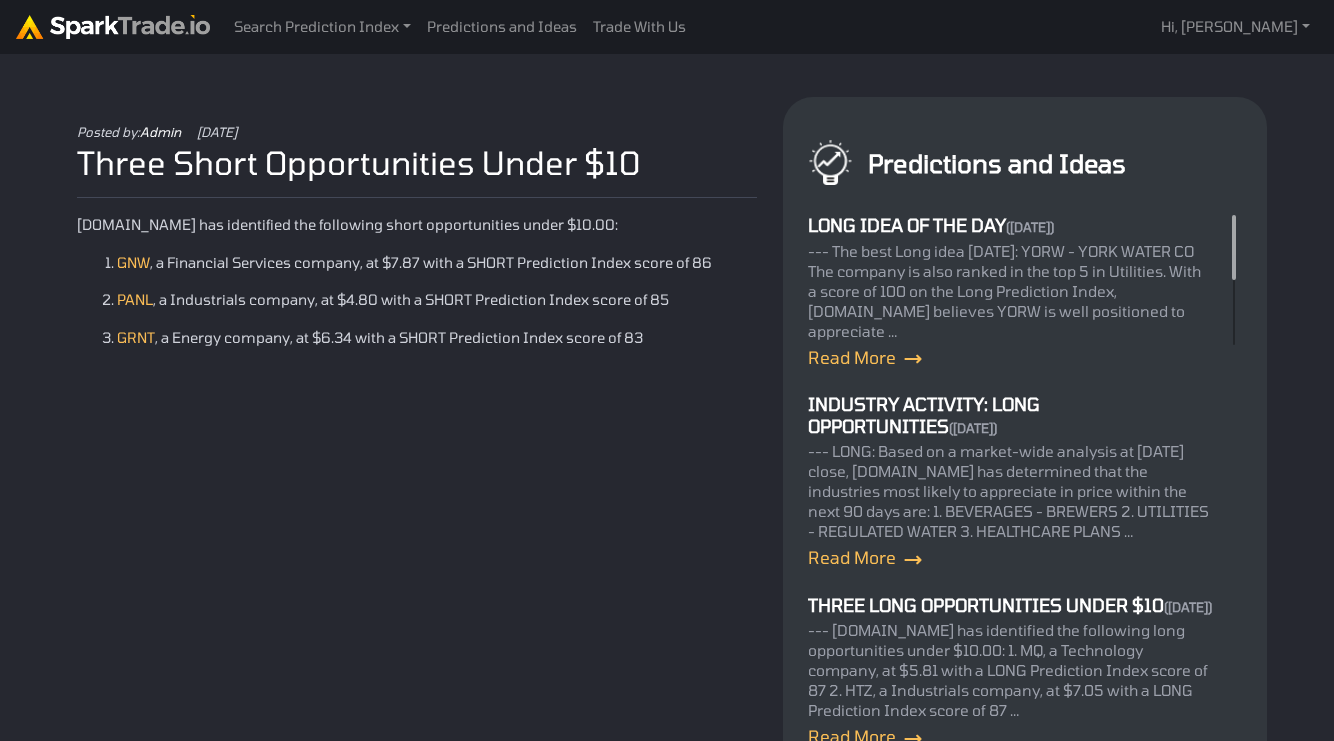scroll, scrollTop: 0, scrollLeft: 0, axis: both 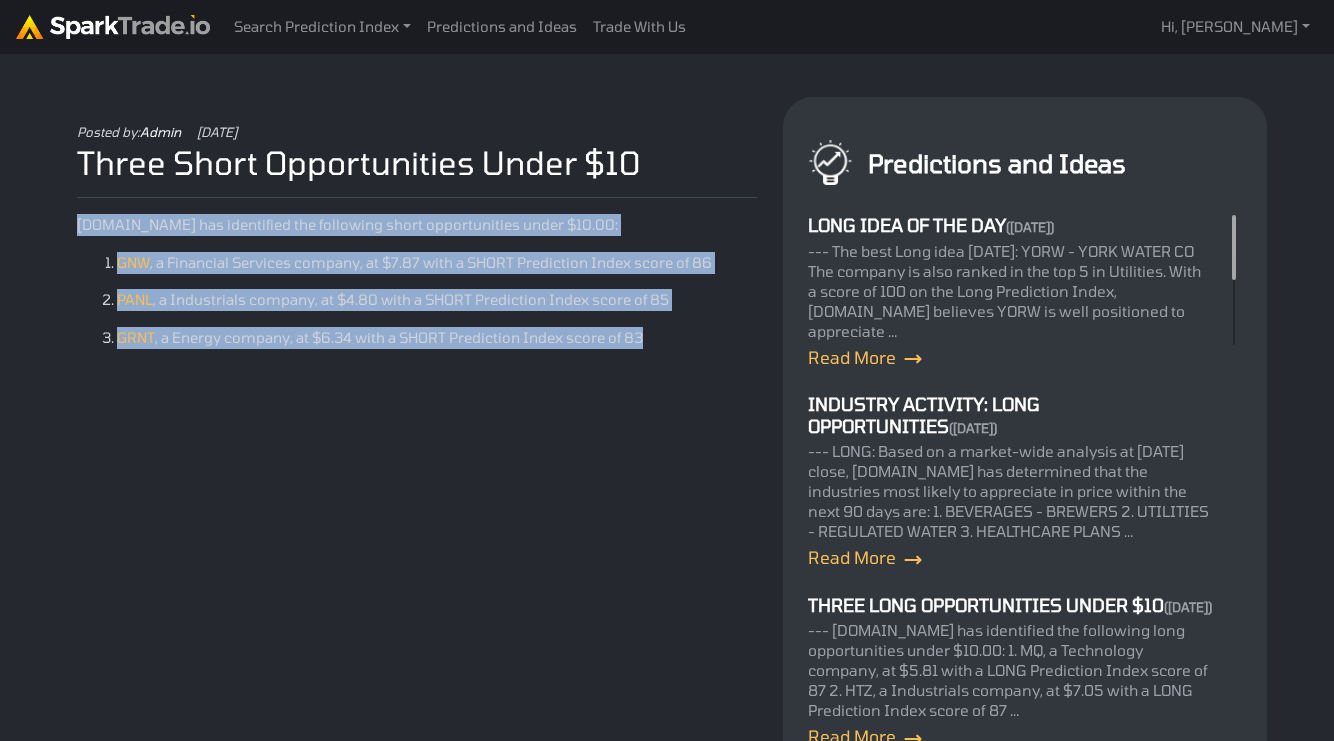 drag, startPoint x: 663, startPoint y: 365, endPoint x: 74, endPoint y: 210, distance: 609.05334 